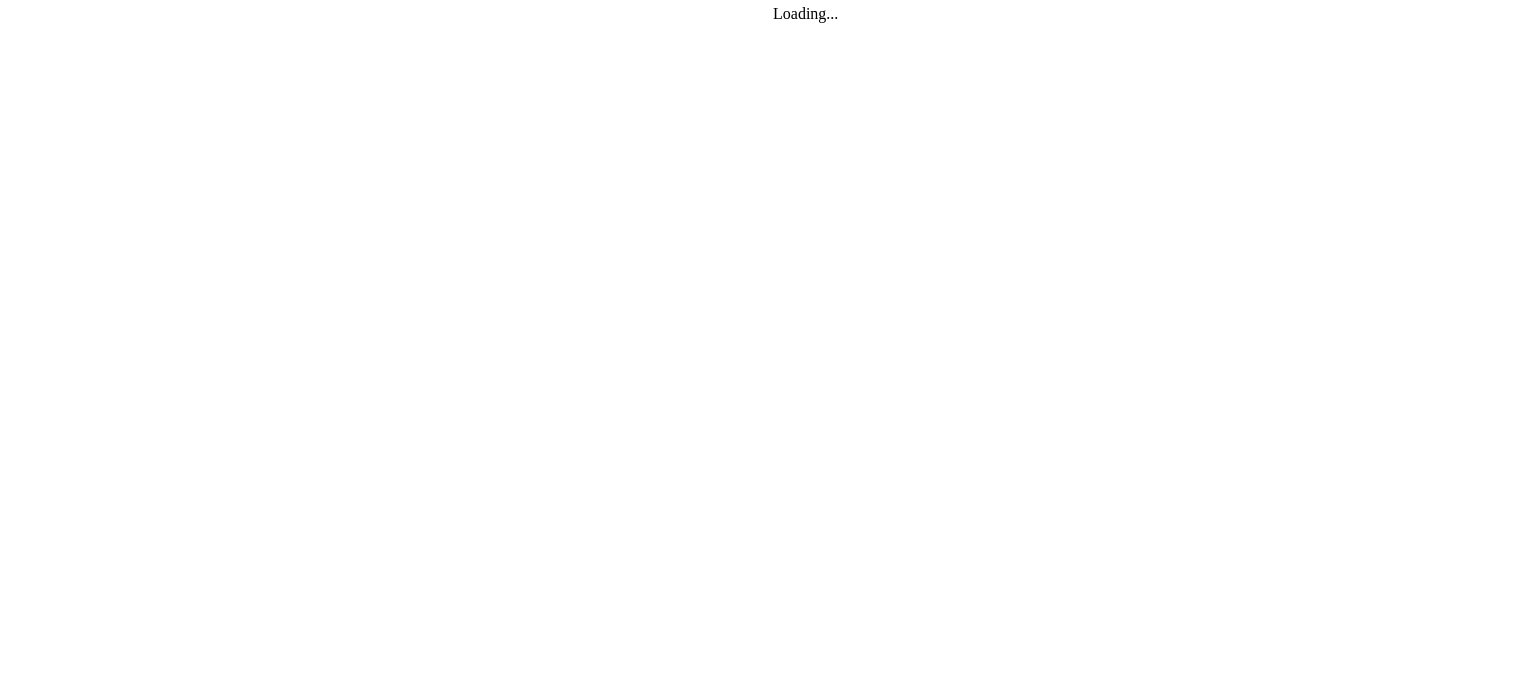 scroll, scrollTop: 0, scrollLeft: 0, axis: both 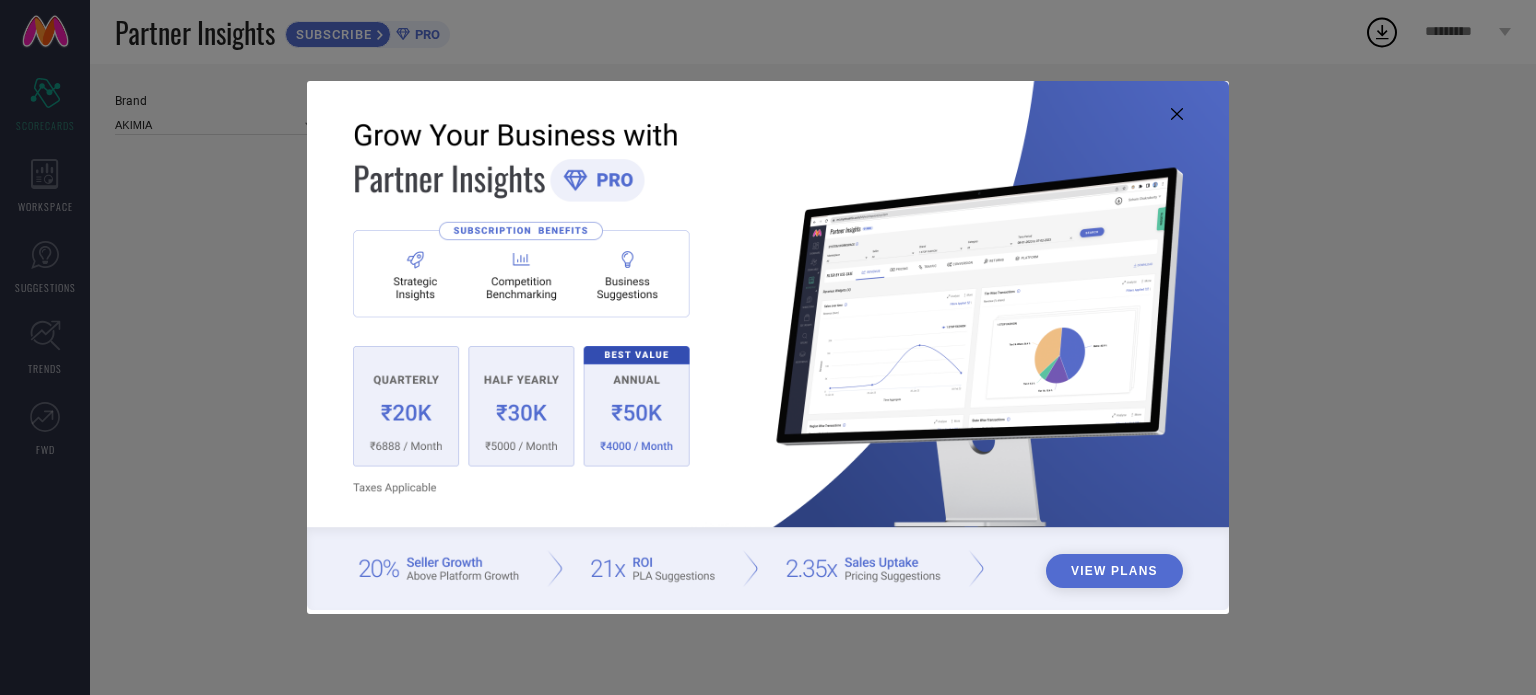 type on "All" 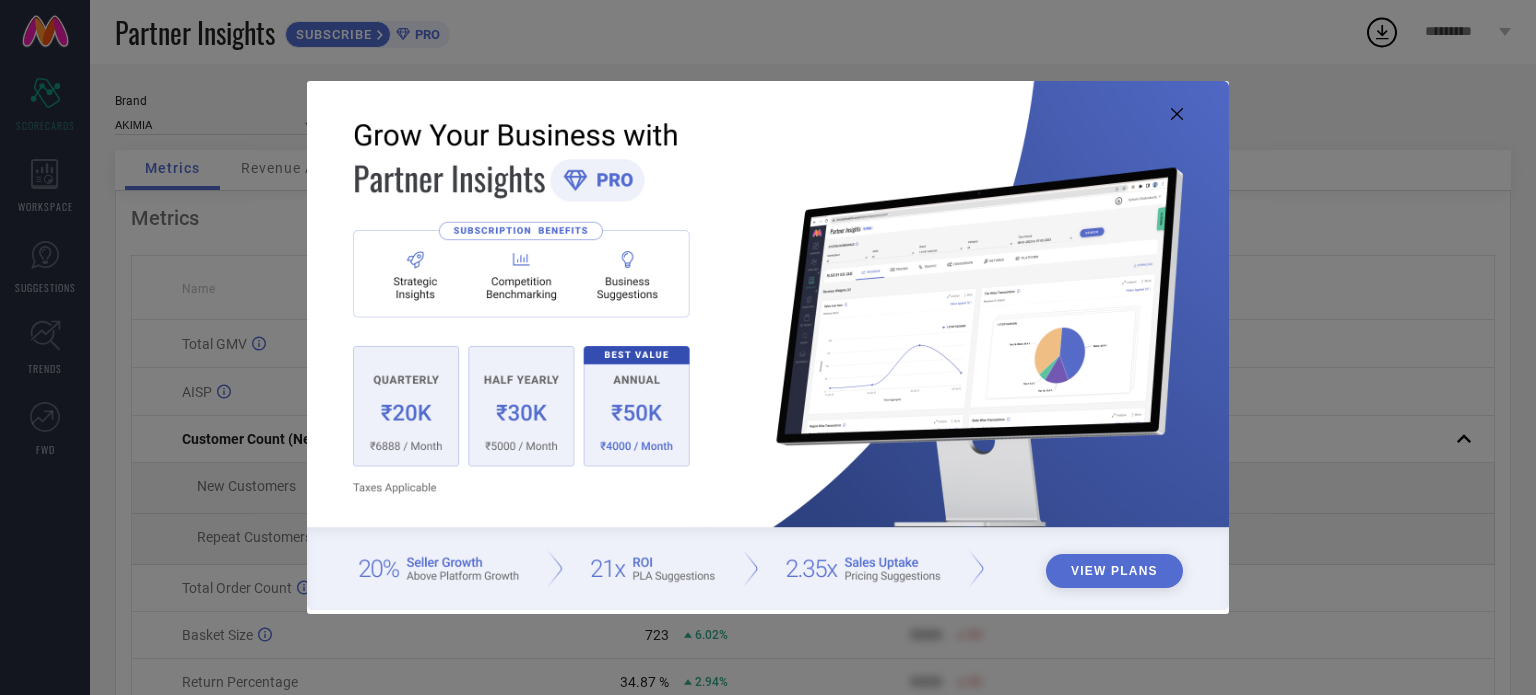 click 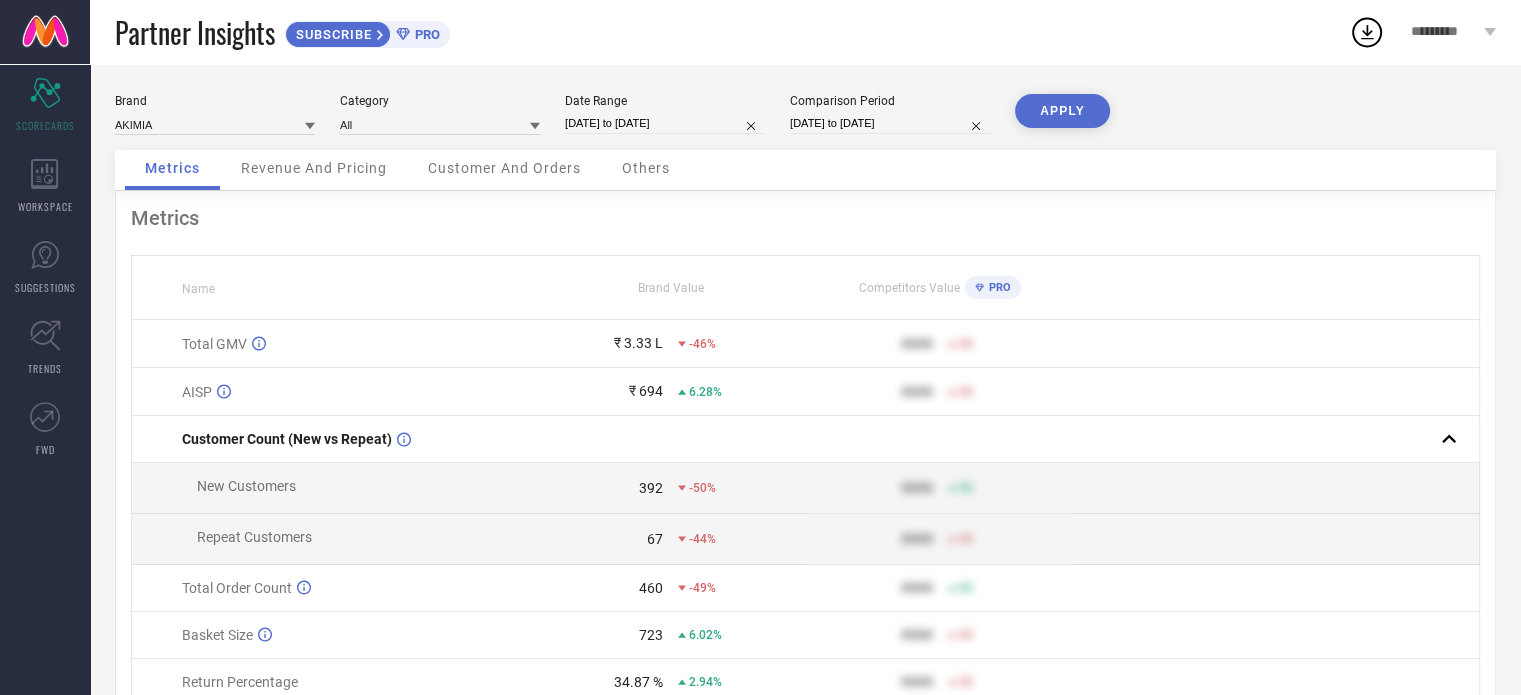 select on "11" 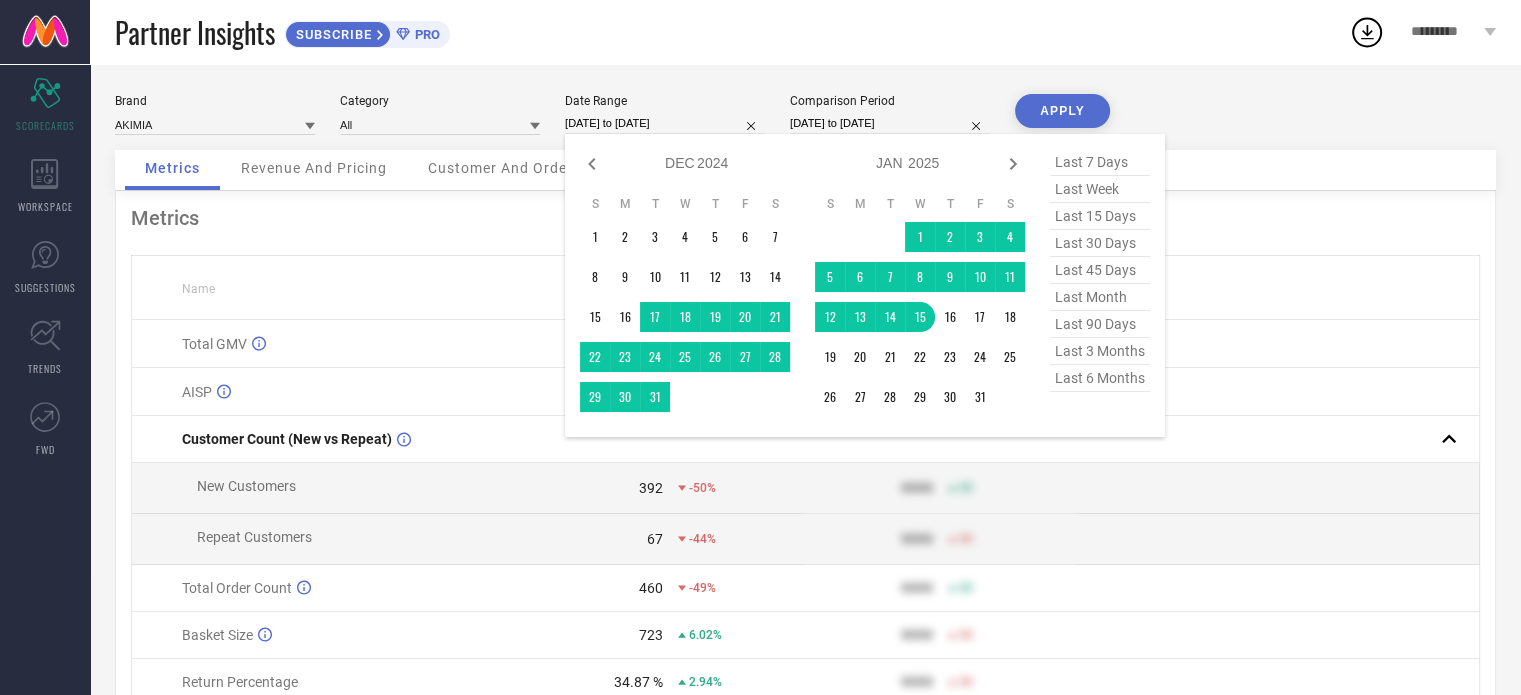 click on "[DATE] to [DATE]" at bounding box center [665, 123] 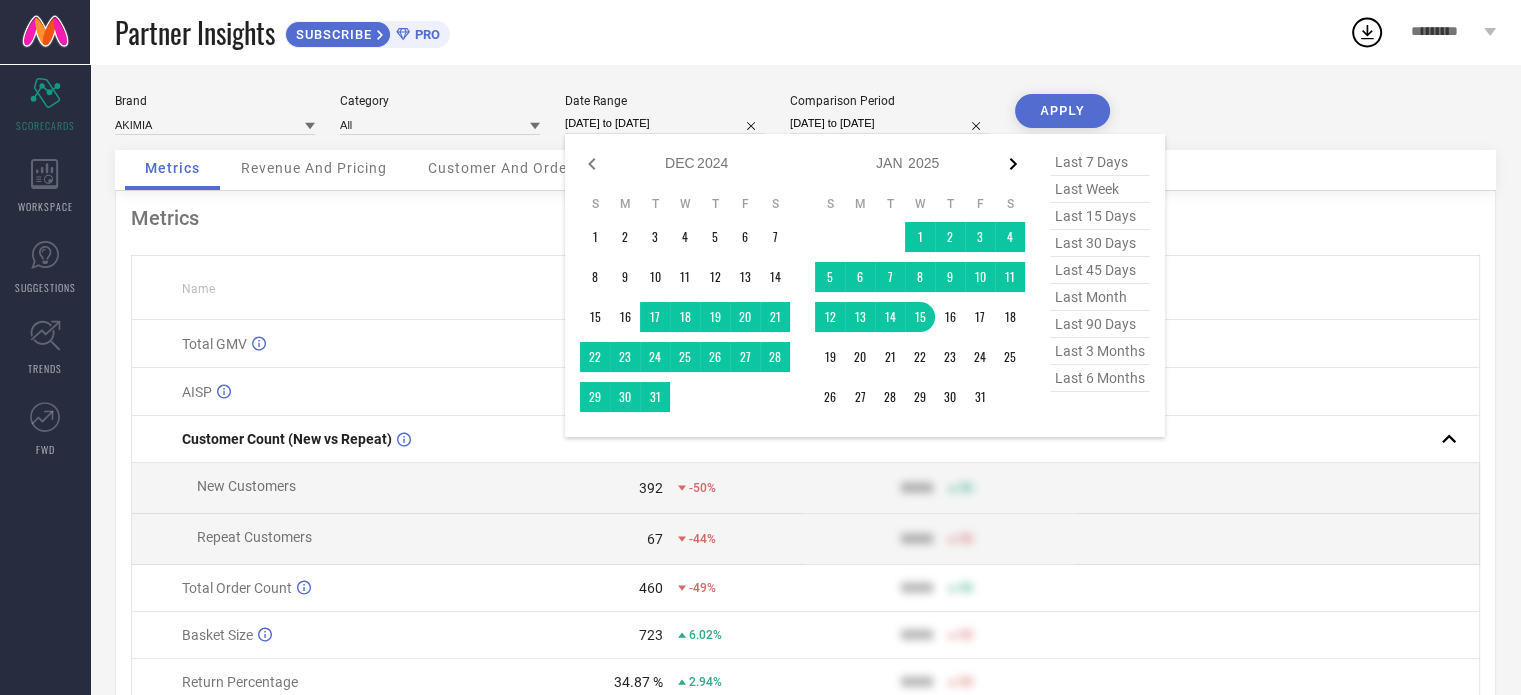 click 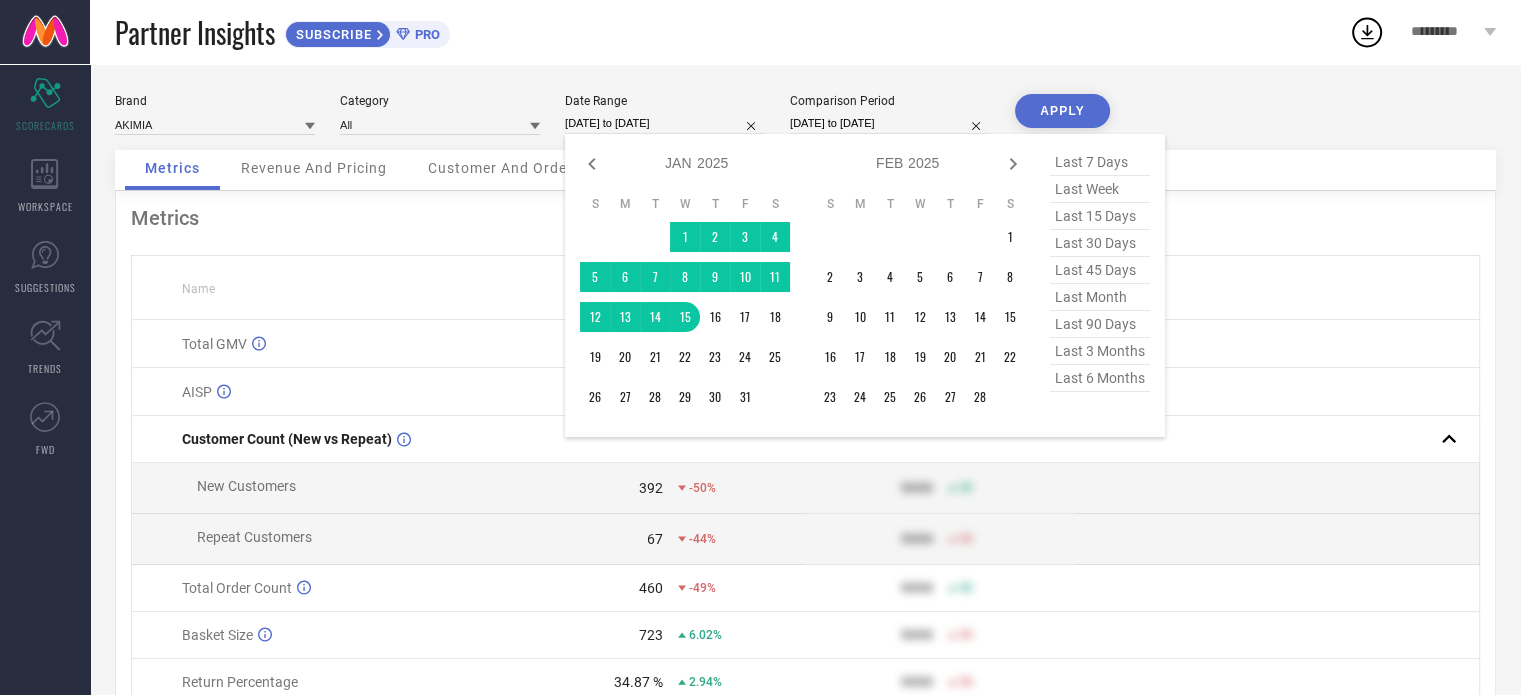 click 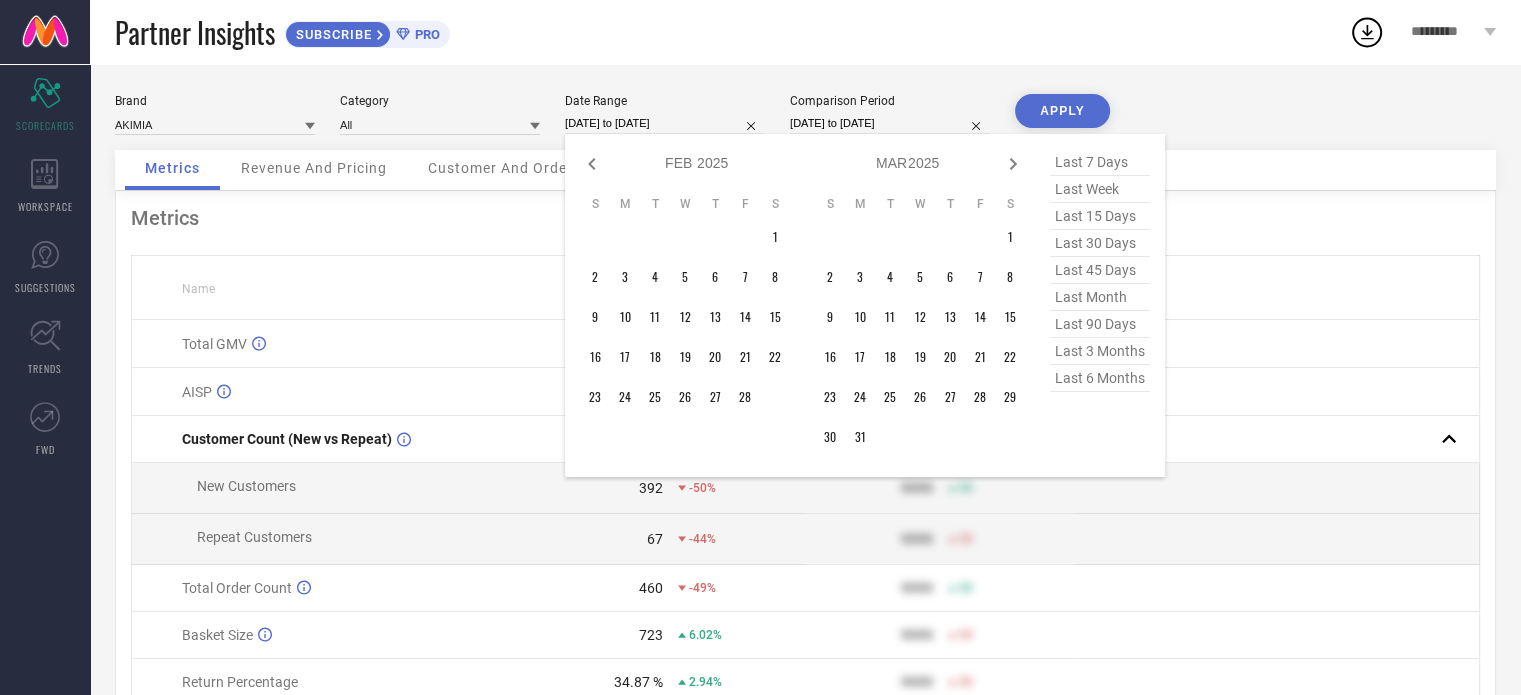 click 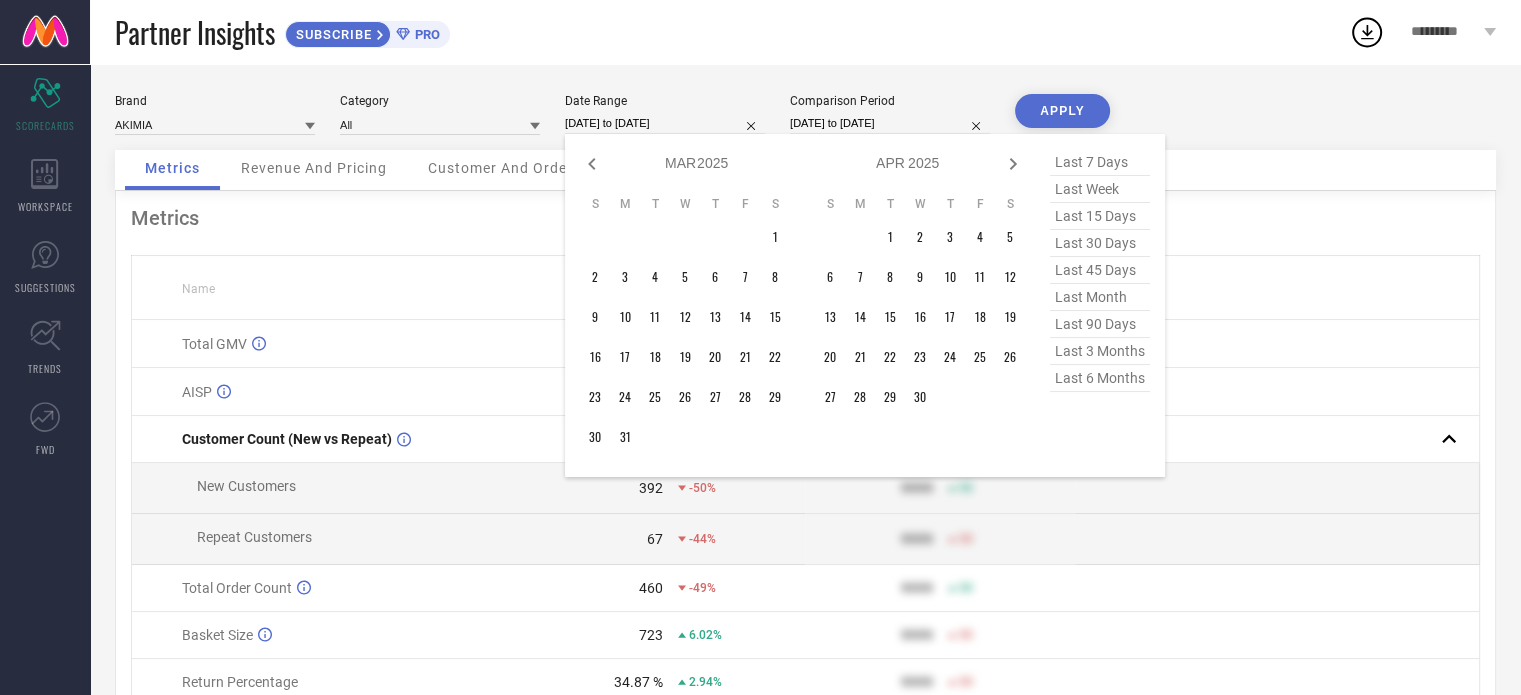 click 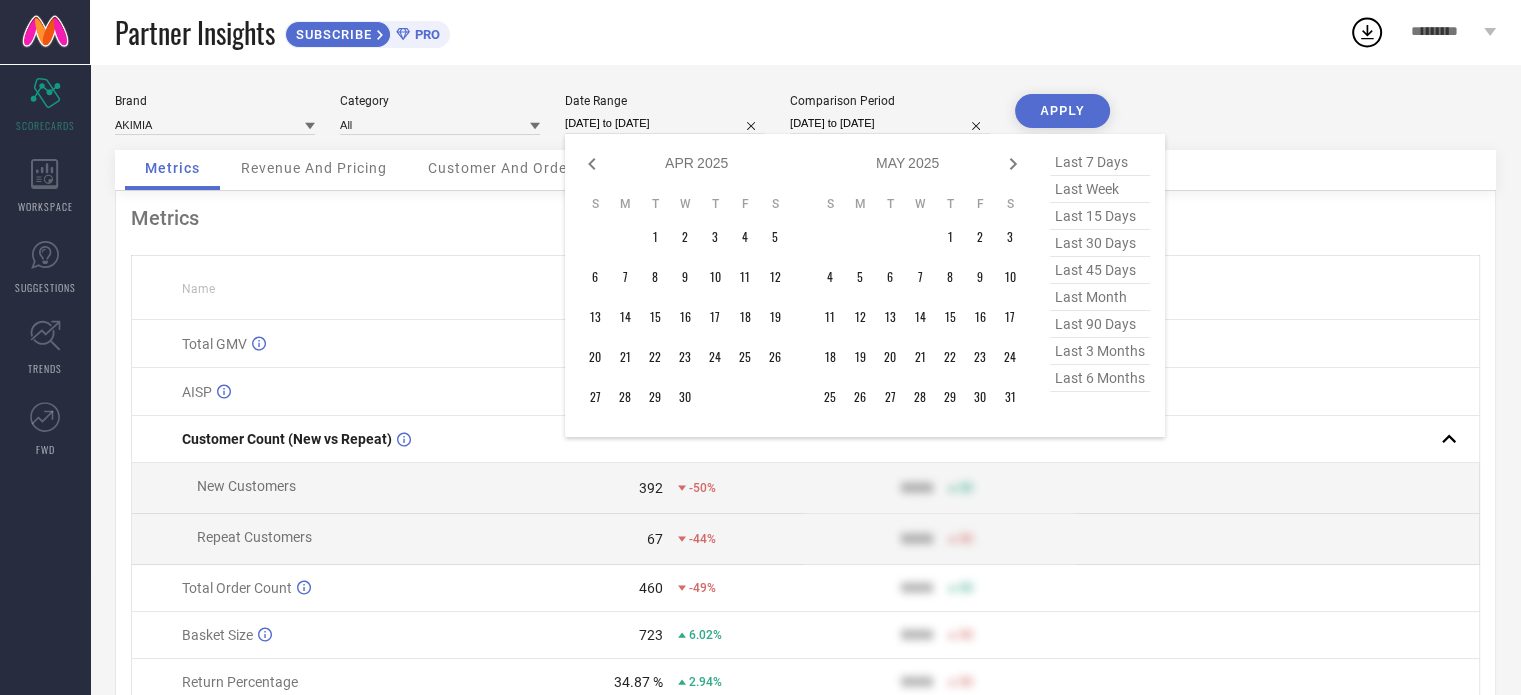 click 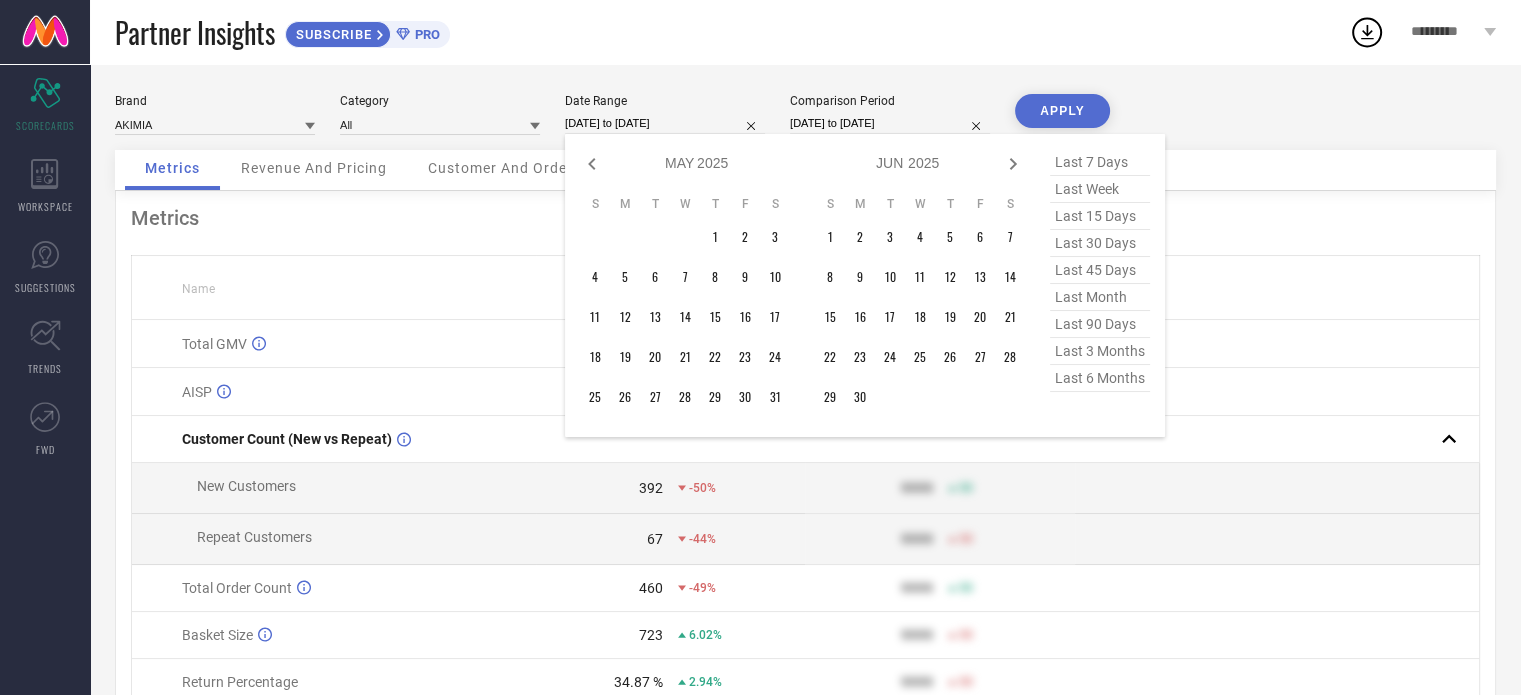 click 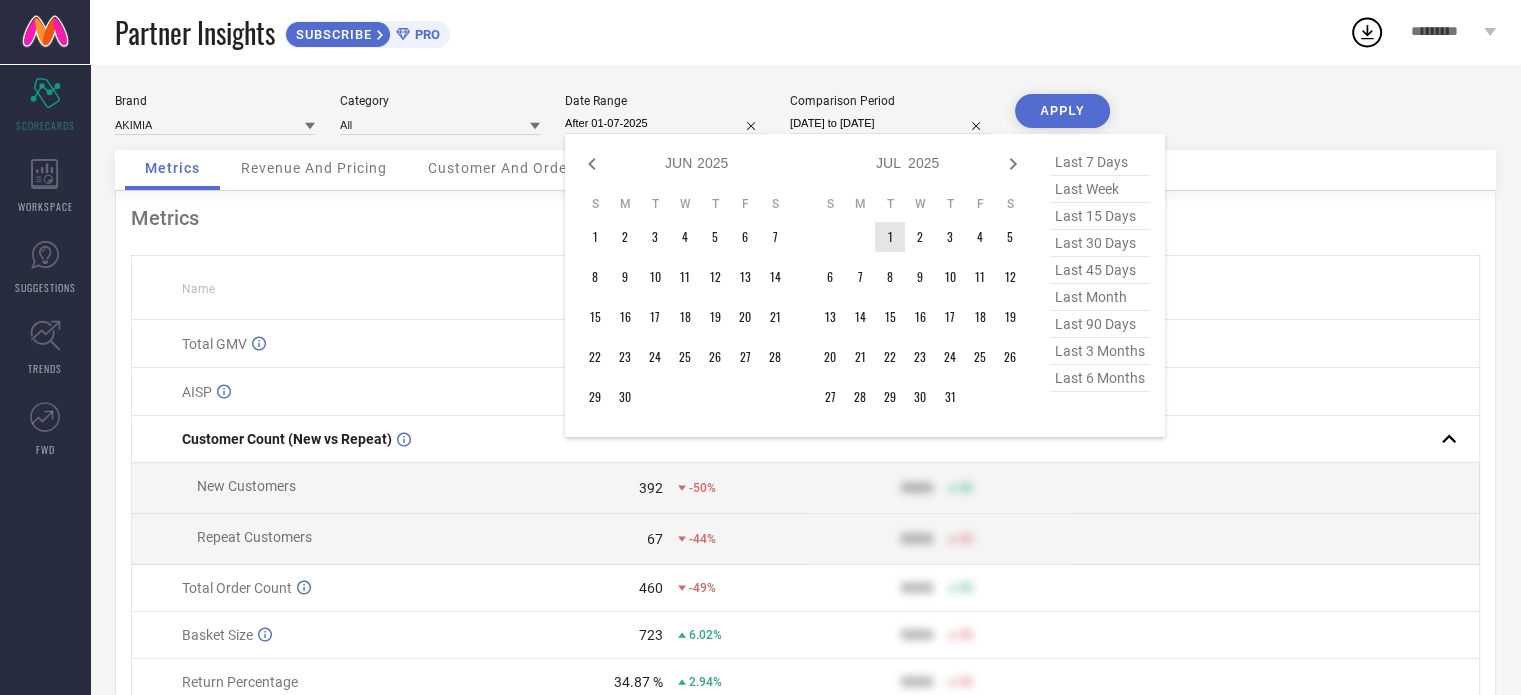 click on "1" at bounding box center (890, 237) 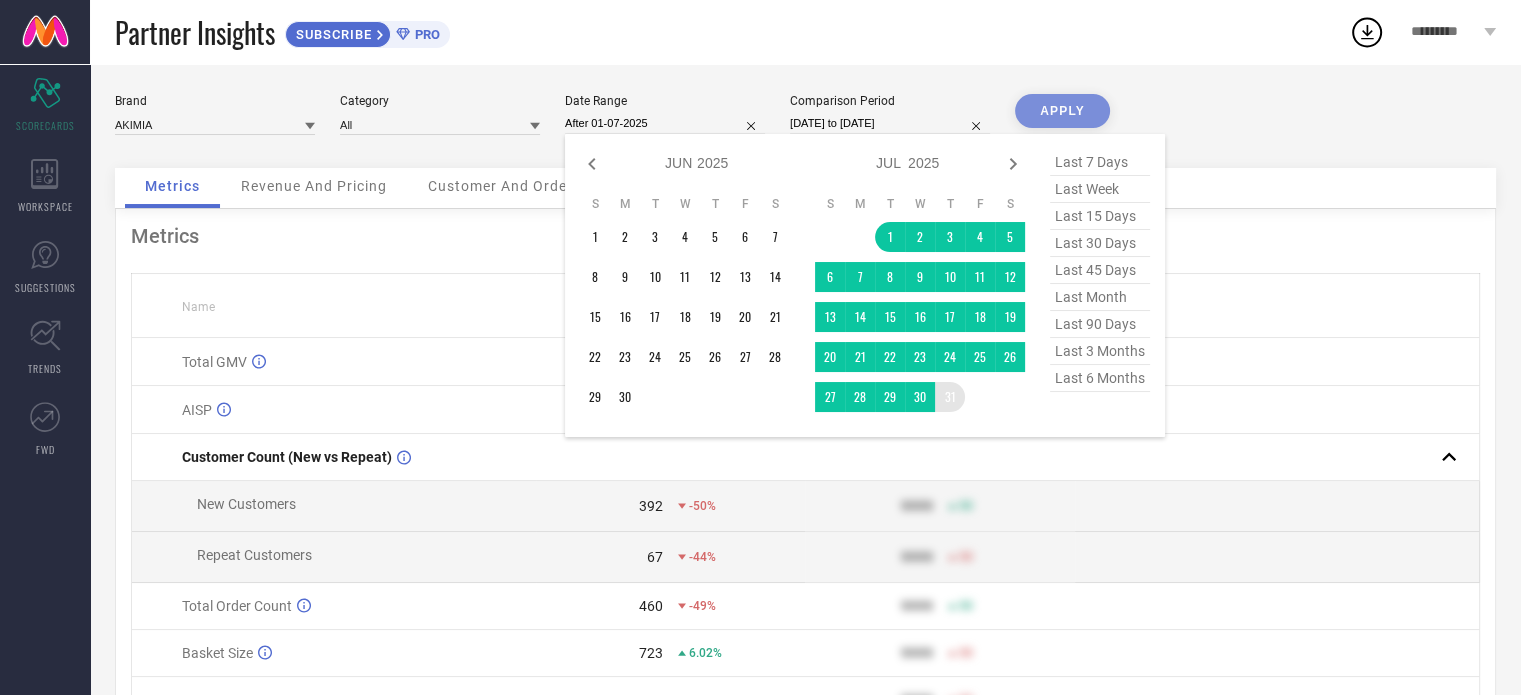 type on "[DATE] to [DATE]" 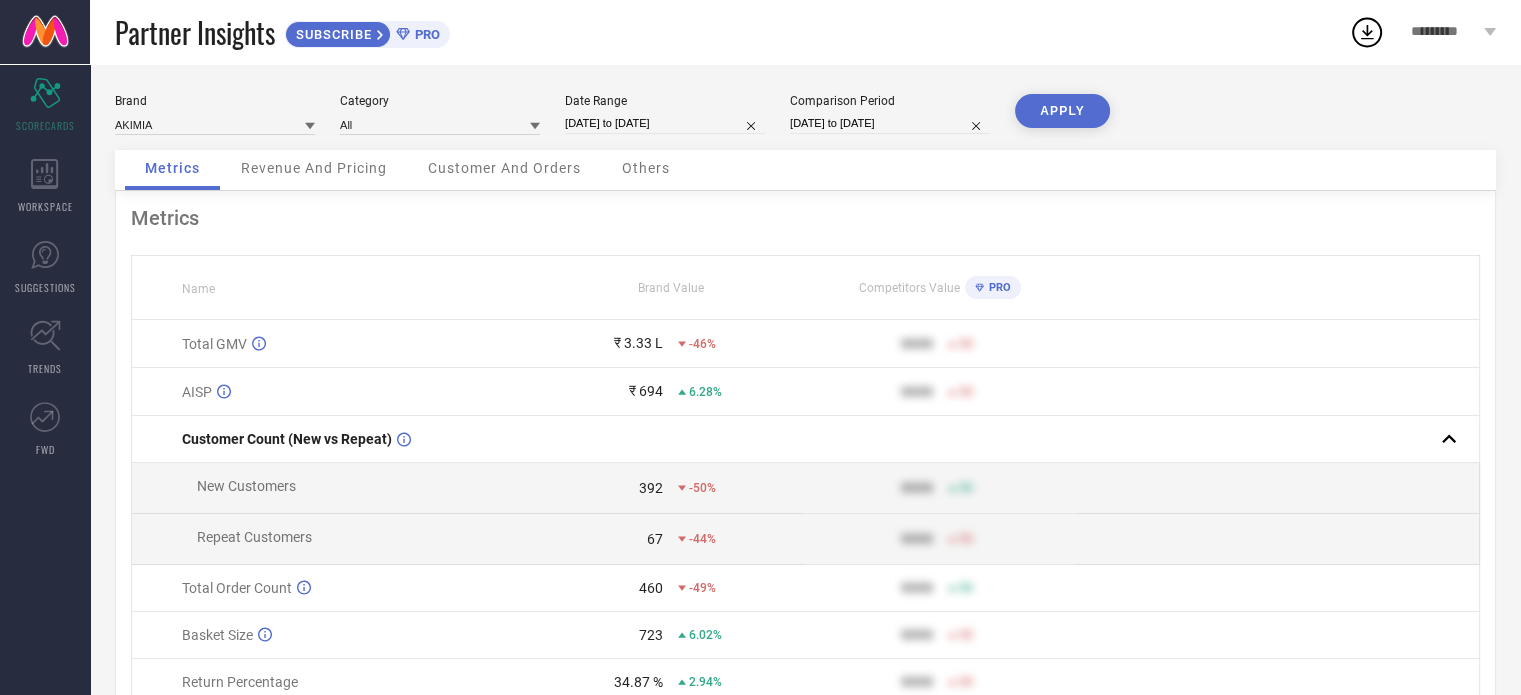 click on "APPLY" at bounding box center [1062, 111] 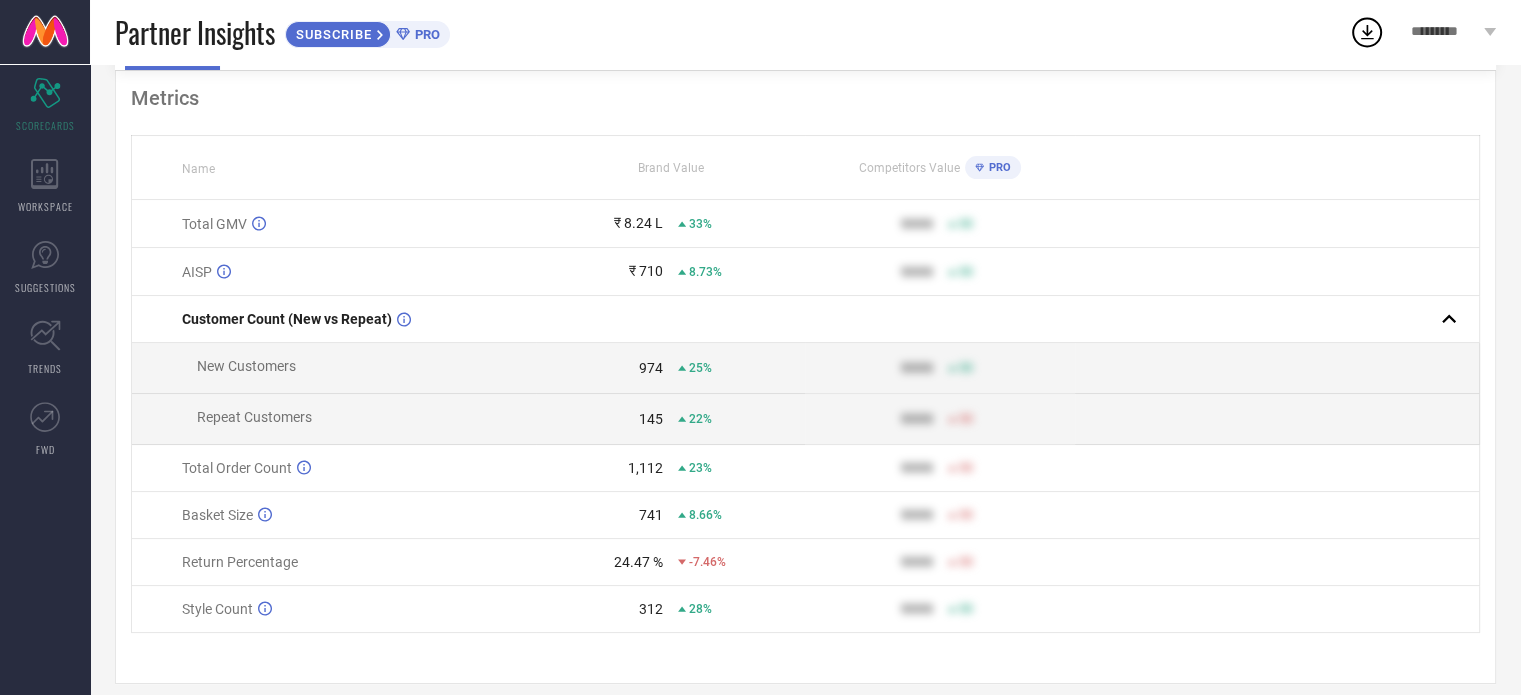 scroll, scrollTop: 144, scrollLeft: 0, axis: vertical 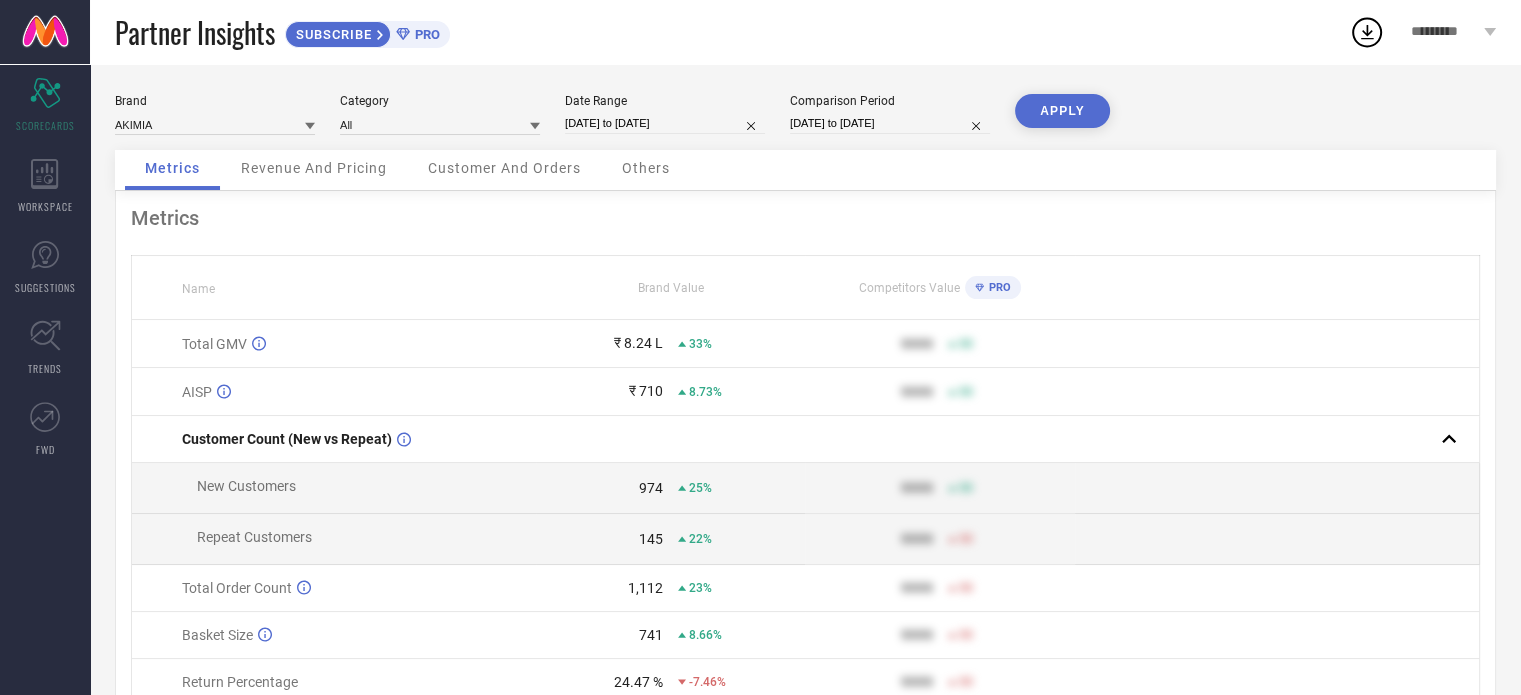 click on "Customer And Orders" at bounding box center [504, 168] 